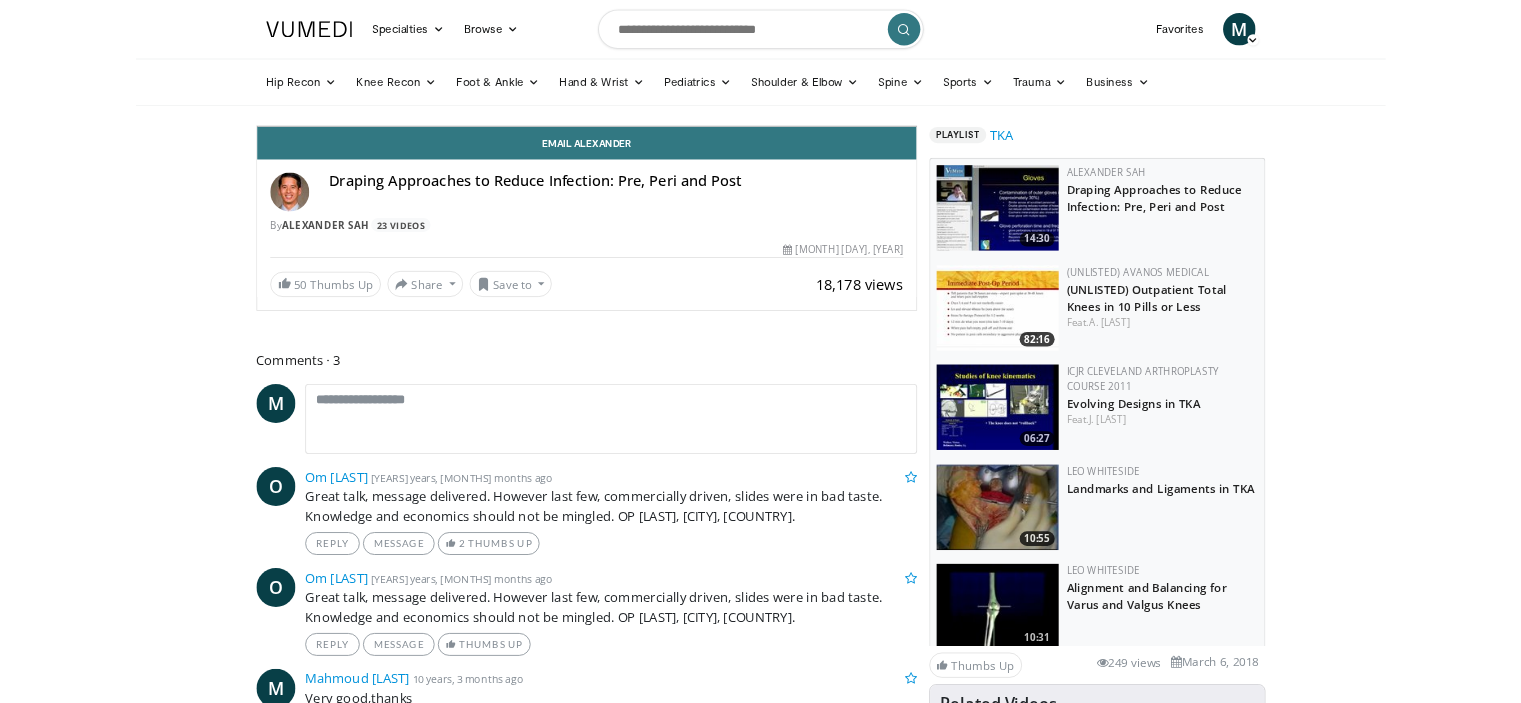 scroll, scrollTop: 0, scrollLeft: 0, axis: both 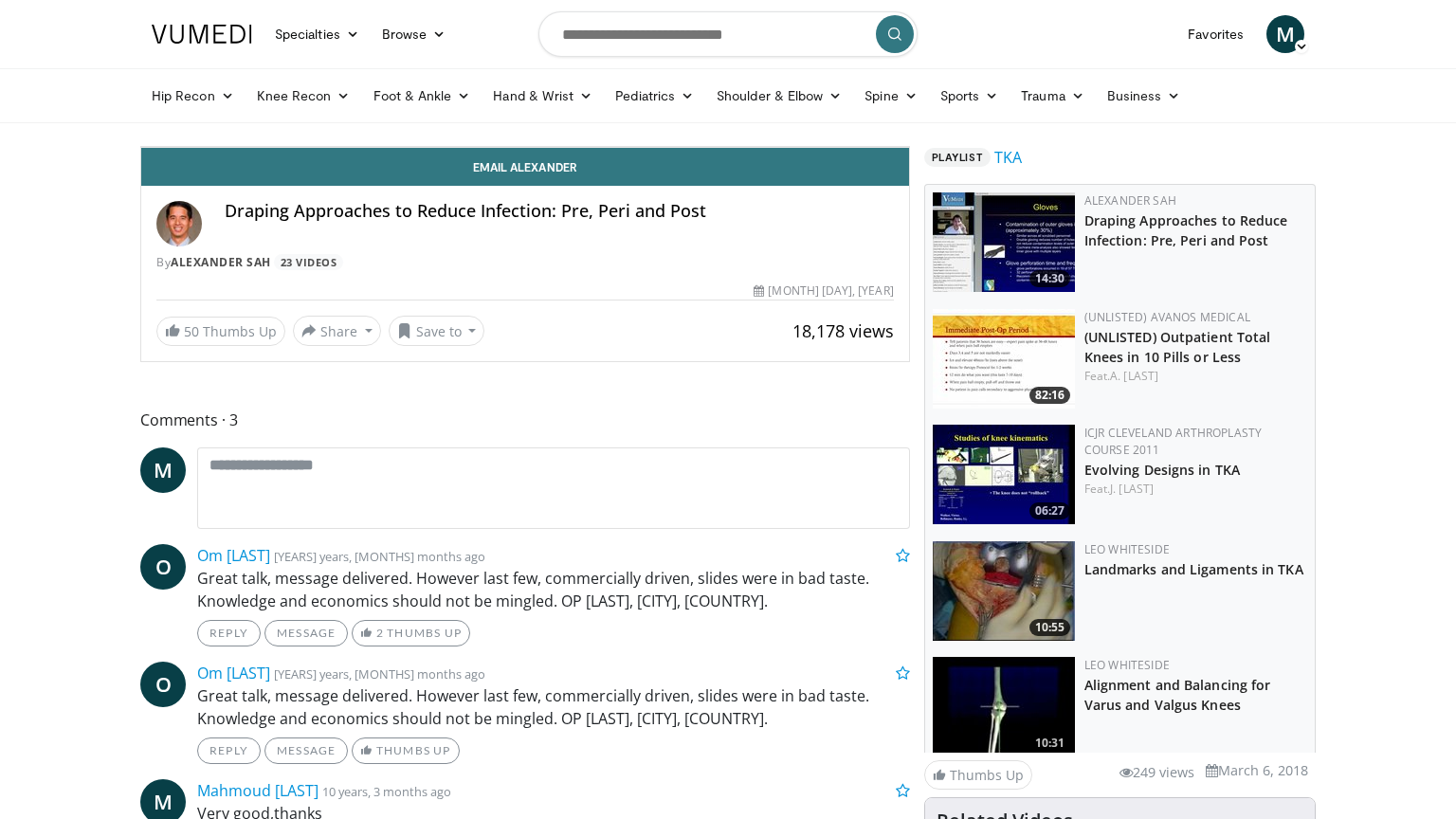 drag, startPoint x: 0, startPoint y: 0, endPoint x: 728, endPoint y: 600, distance: 943.3896 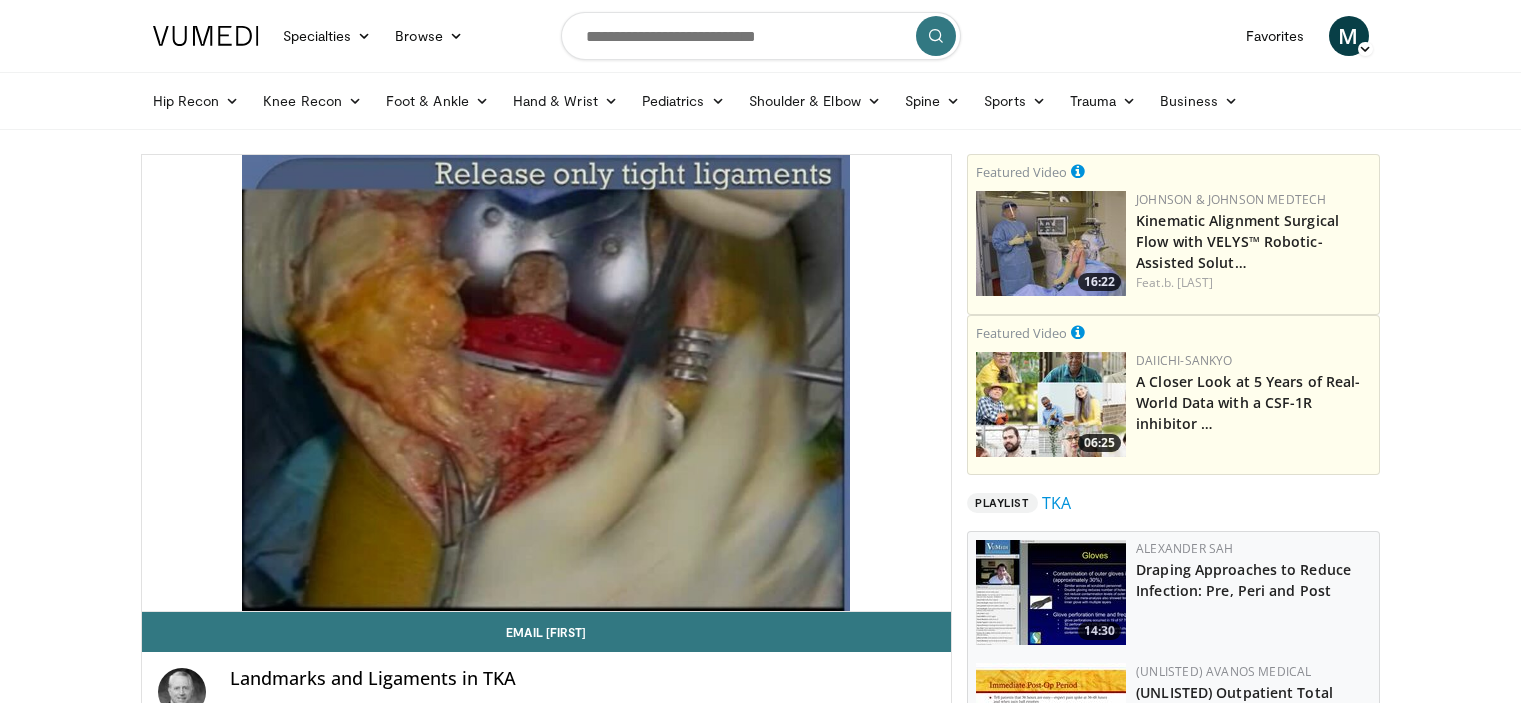scroll, scrollTop: 0, scrollLeft: 0, axis: both 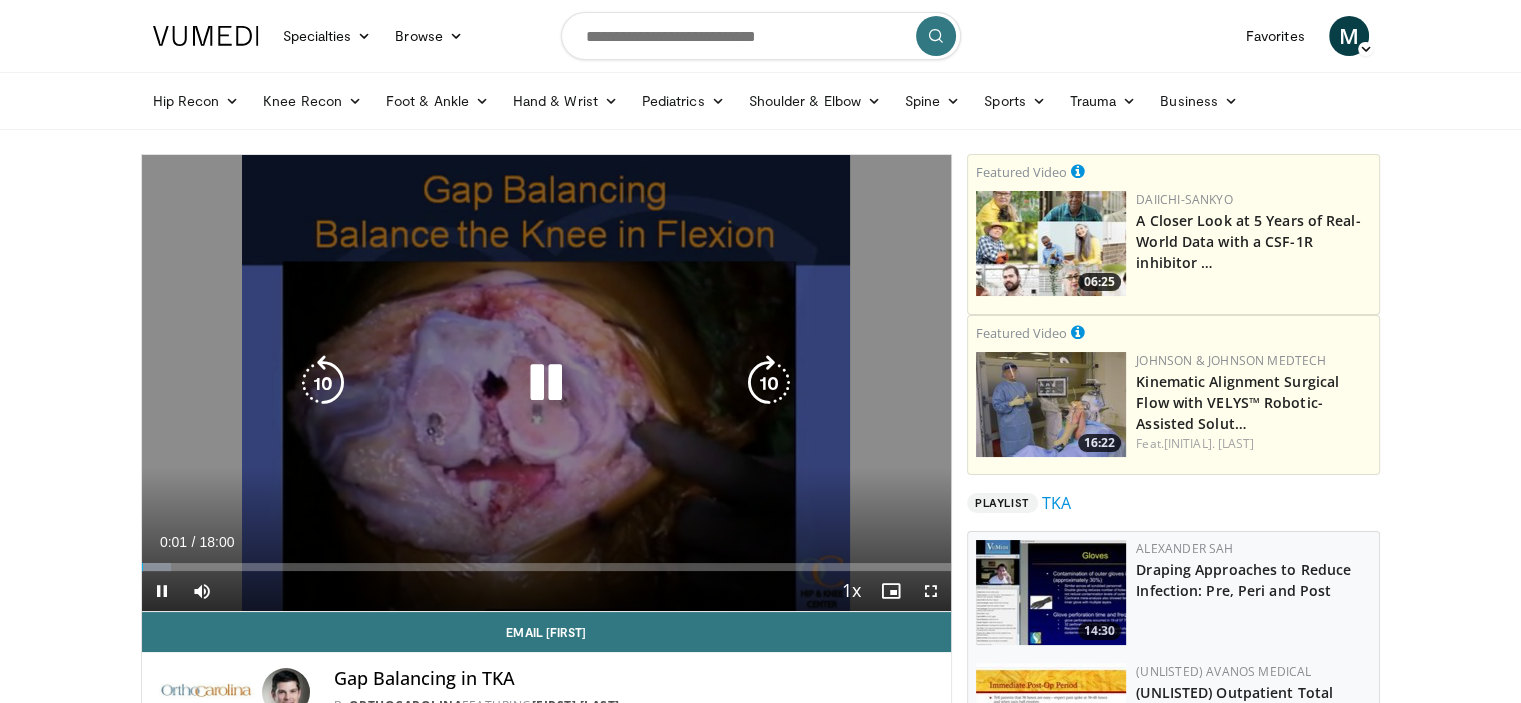 click at bounding box center (546, 383) 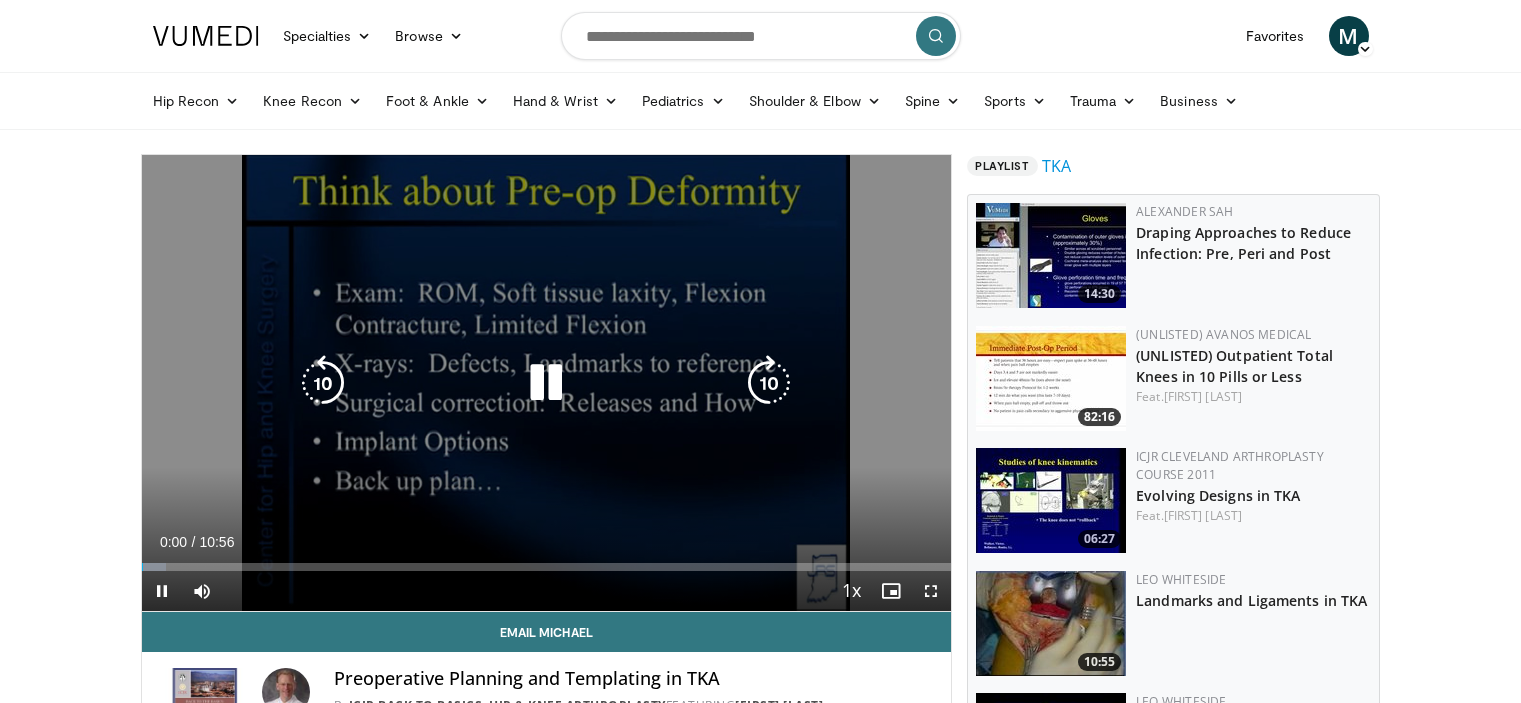 scroll, scrollTop: 0, scrollLeft: 0, axis: both 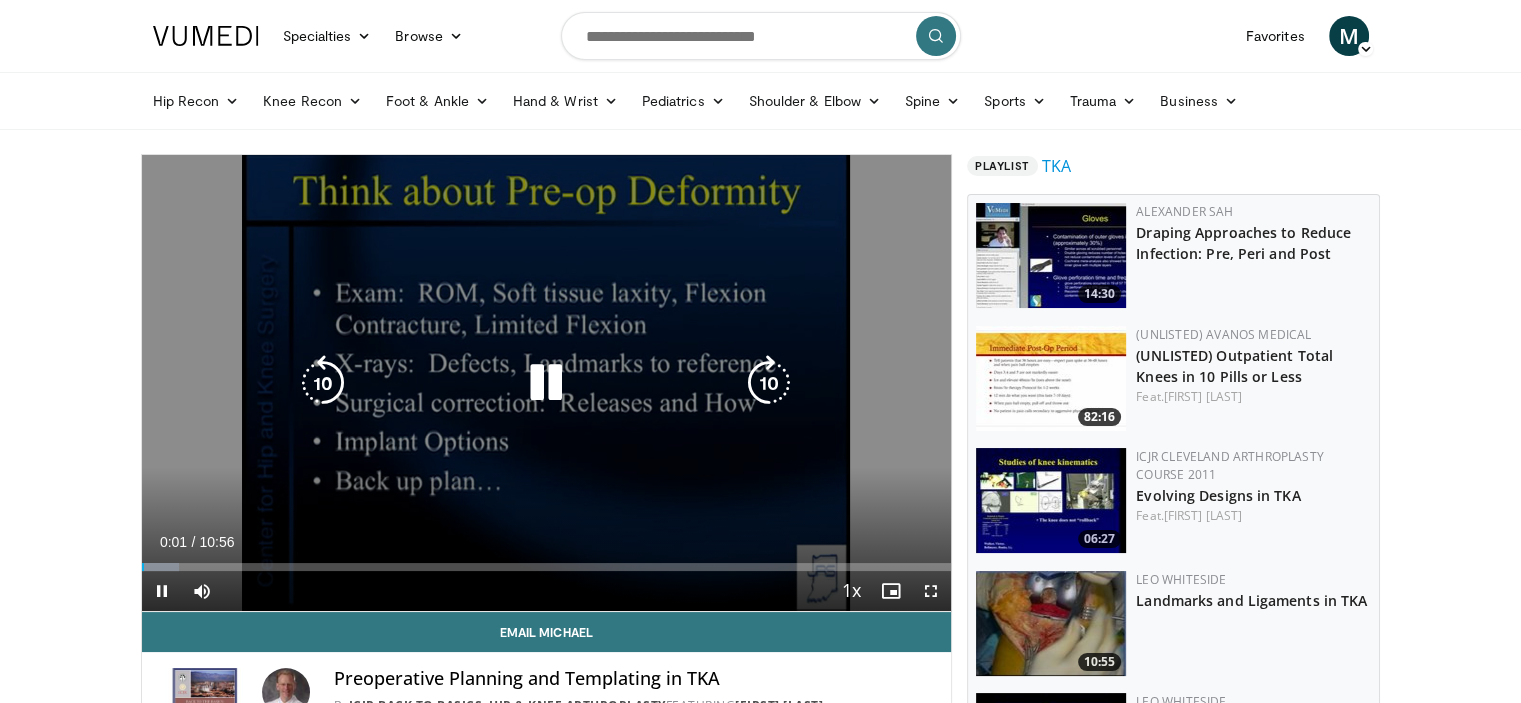 click at bounding box center (546, 383) 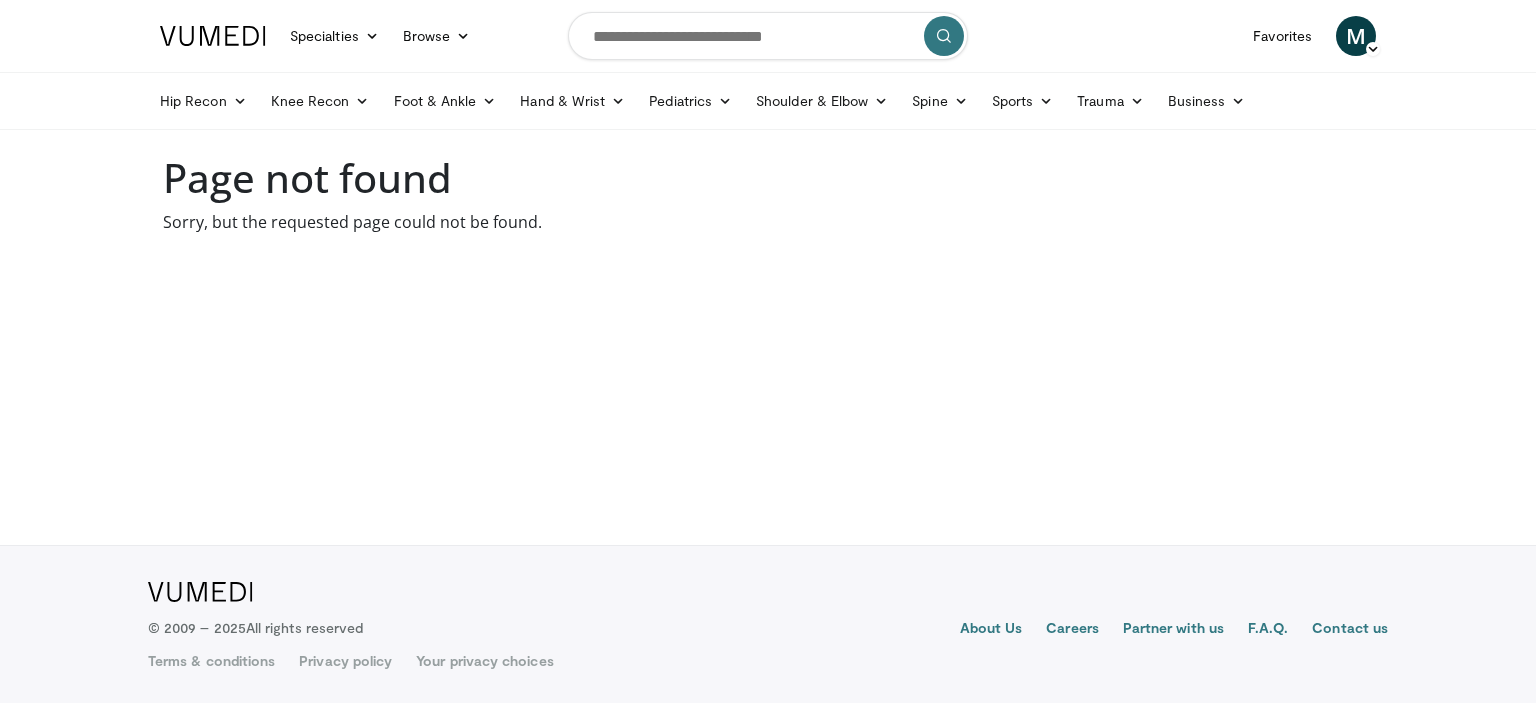 scroll, scrollTop: 0, scrollLeft: 0, axis: both 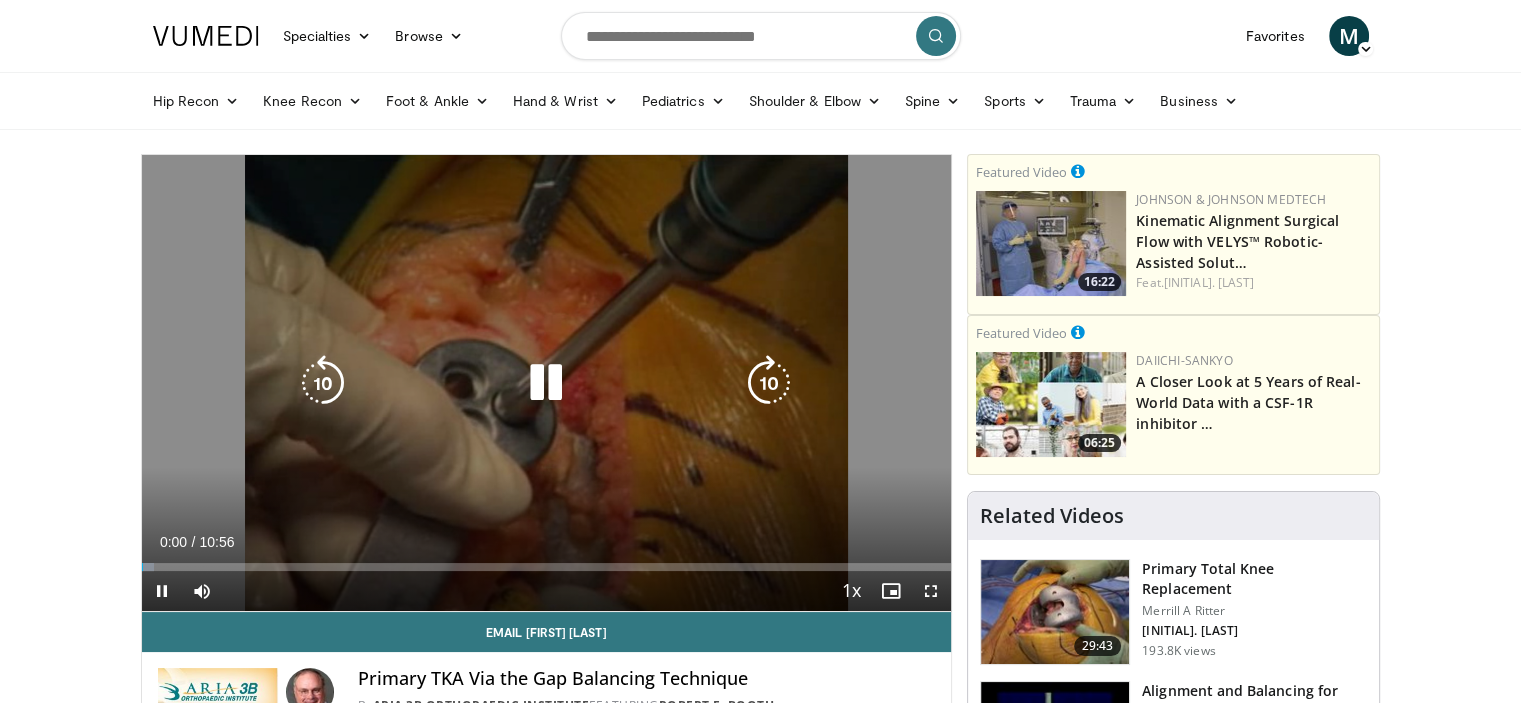 click on "10 seconds
Tap to unmute" at bounding box center [547, 383] 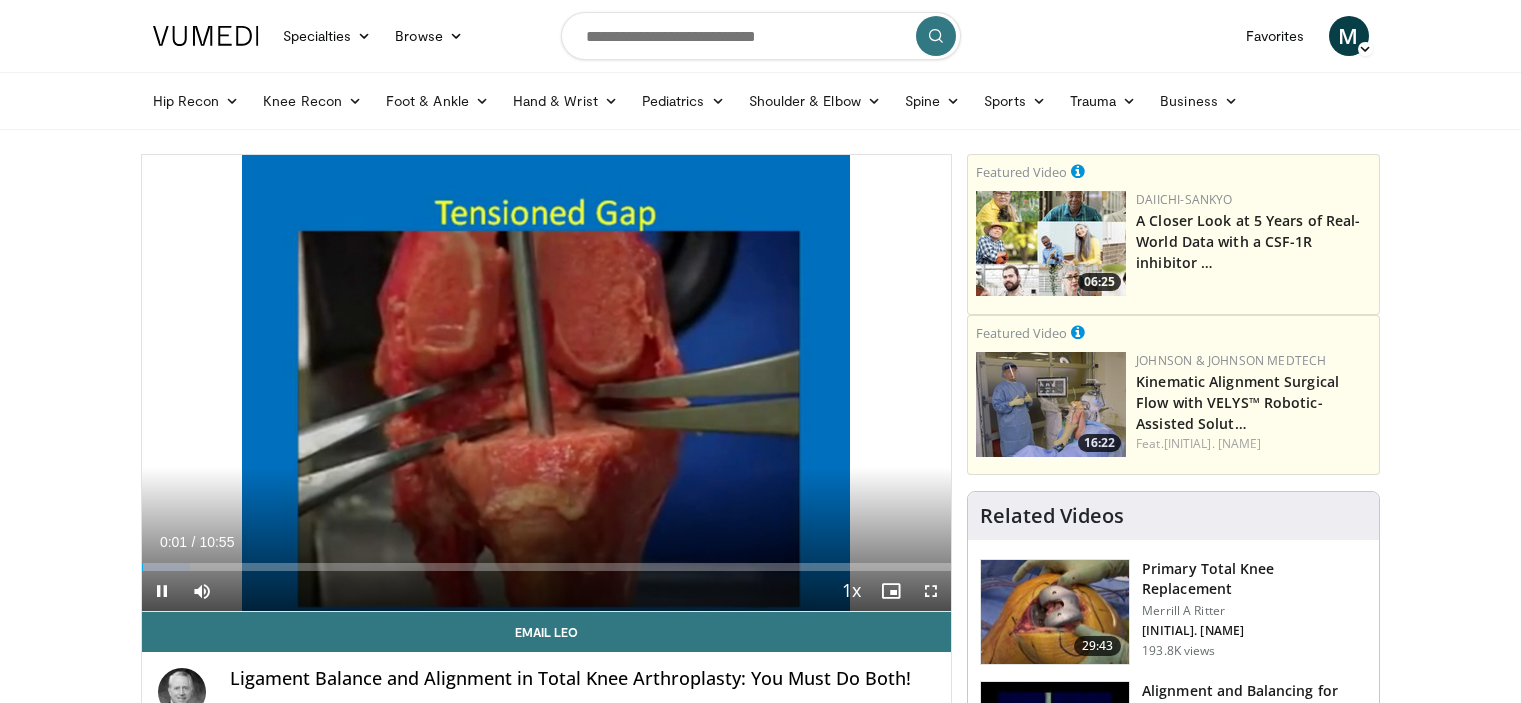 click on "10 seconds
Tap to unmute" at bounding box center (547, 383) 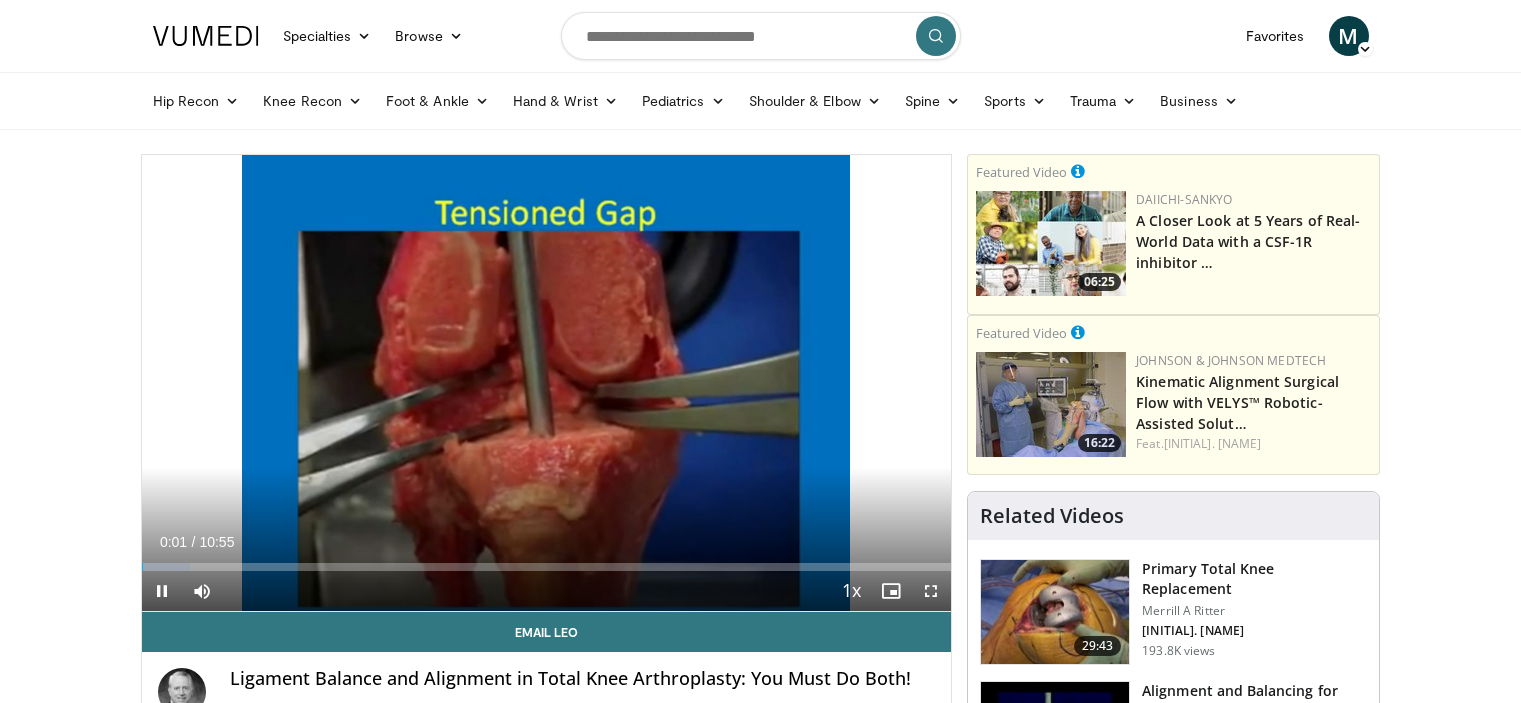 scroll, scrollTop: 0, scrollLeft: 0, axis: both 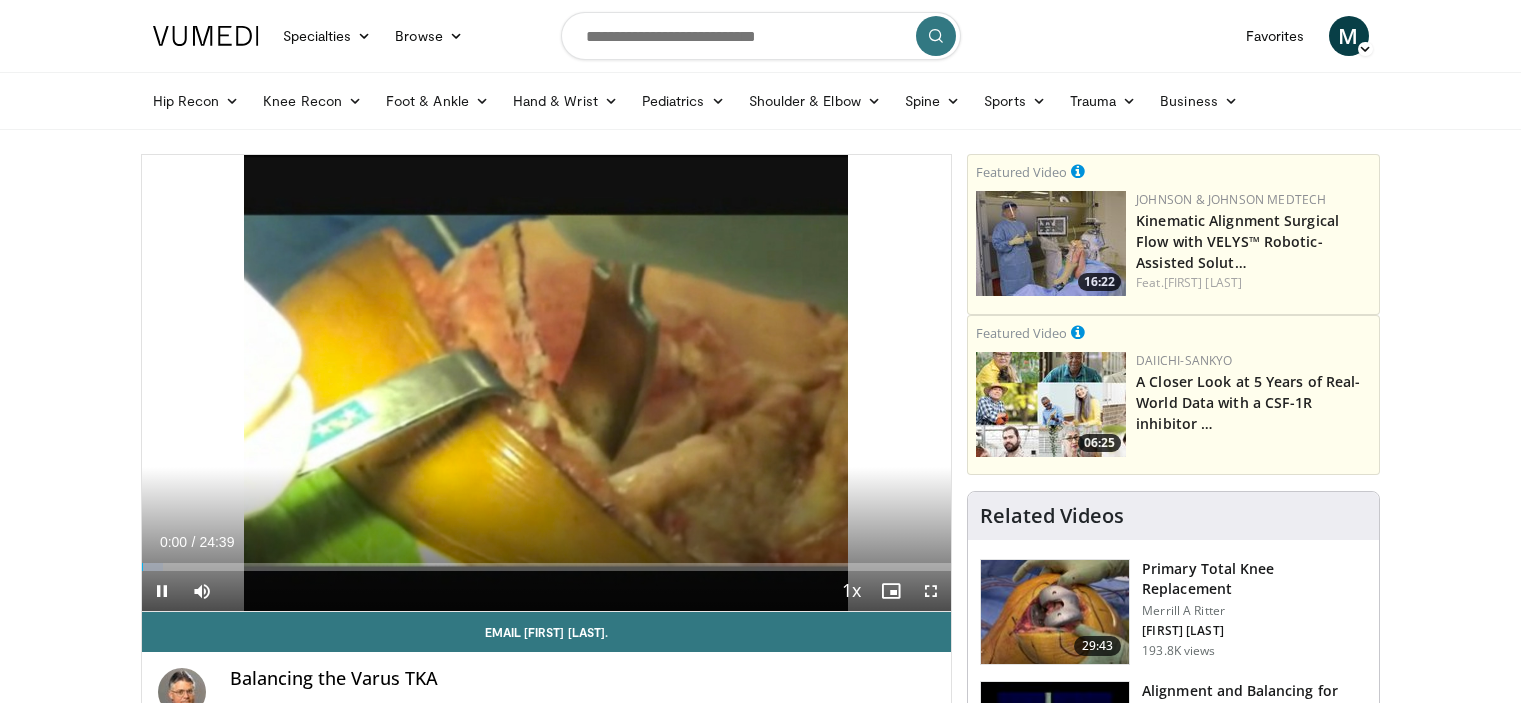 click on "10 seconds
Tap to unmute" at bounding box center [547, 383] 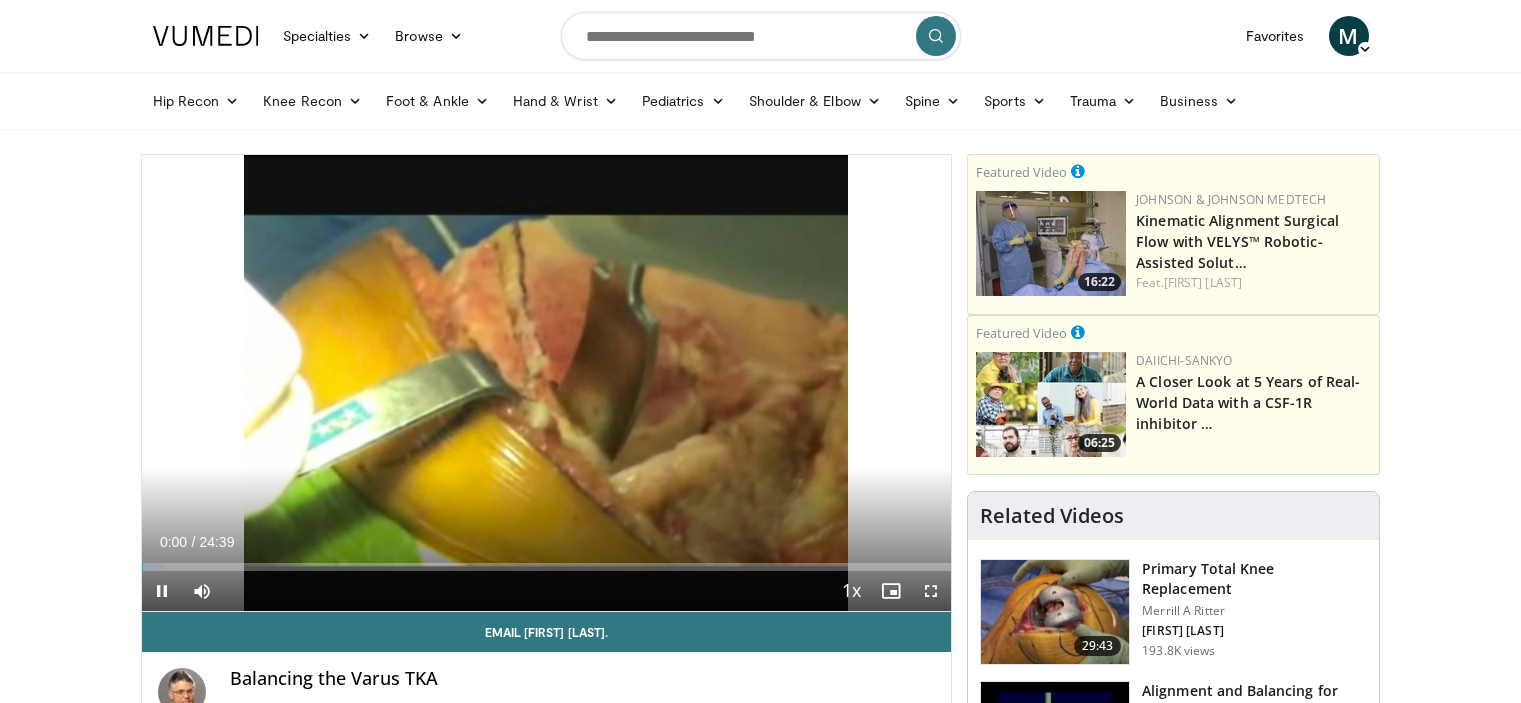 scroll, scrollTop: 0, scrollLeft: 0, axis: both 